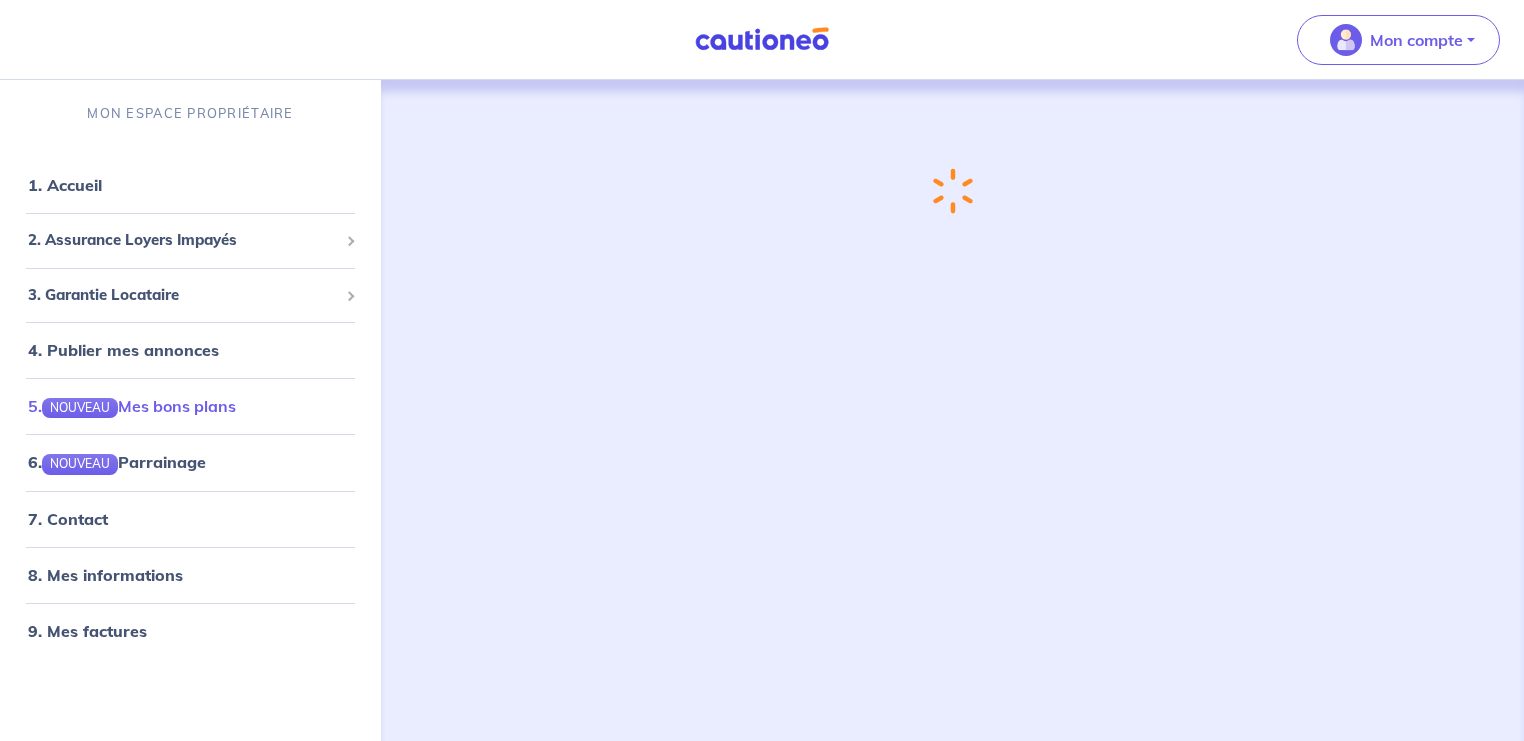 scroll, scrollTop: 0, scrollLeft: 0, axis: both 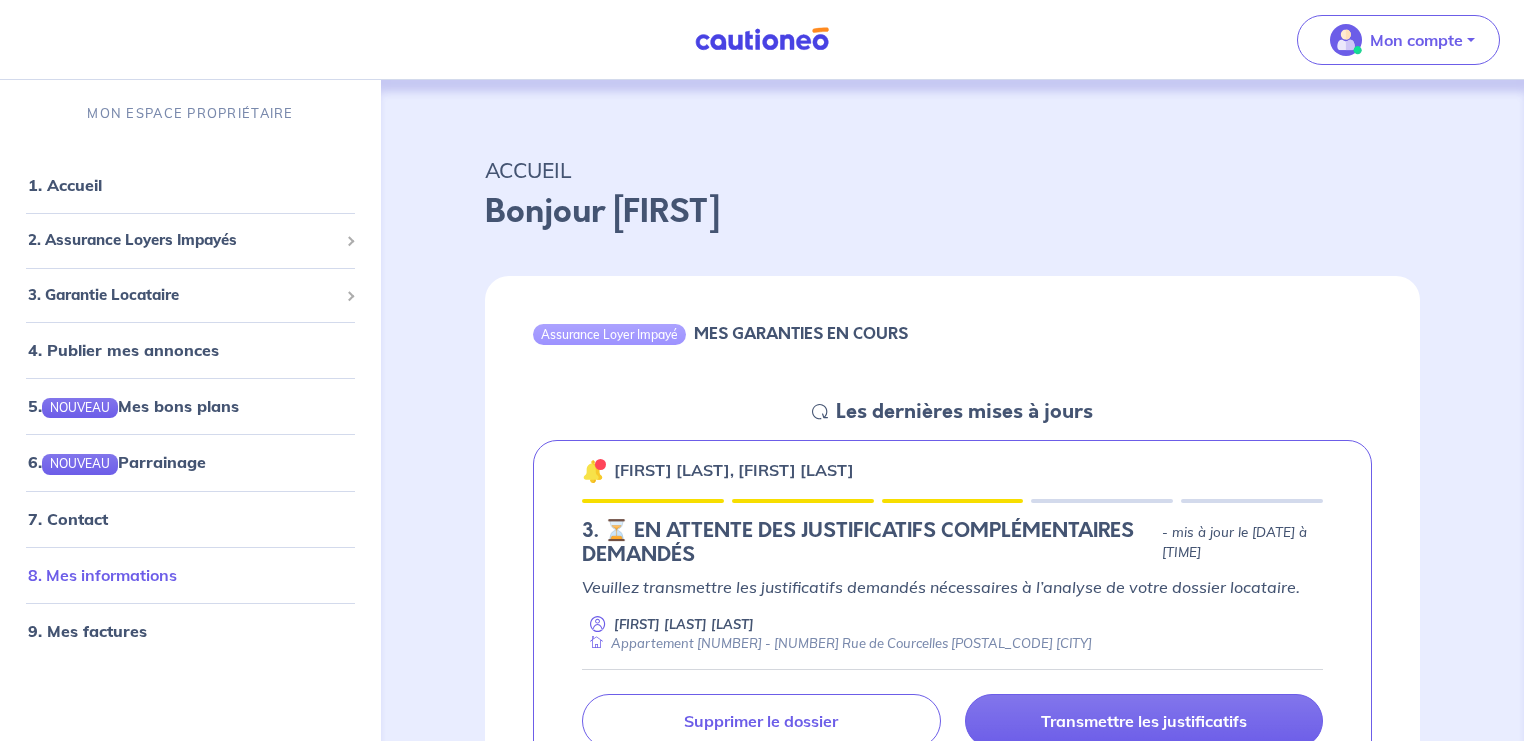 click on "8. Mes informations" at bounding box center [102, 575] 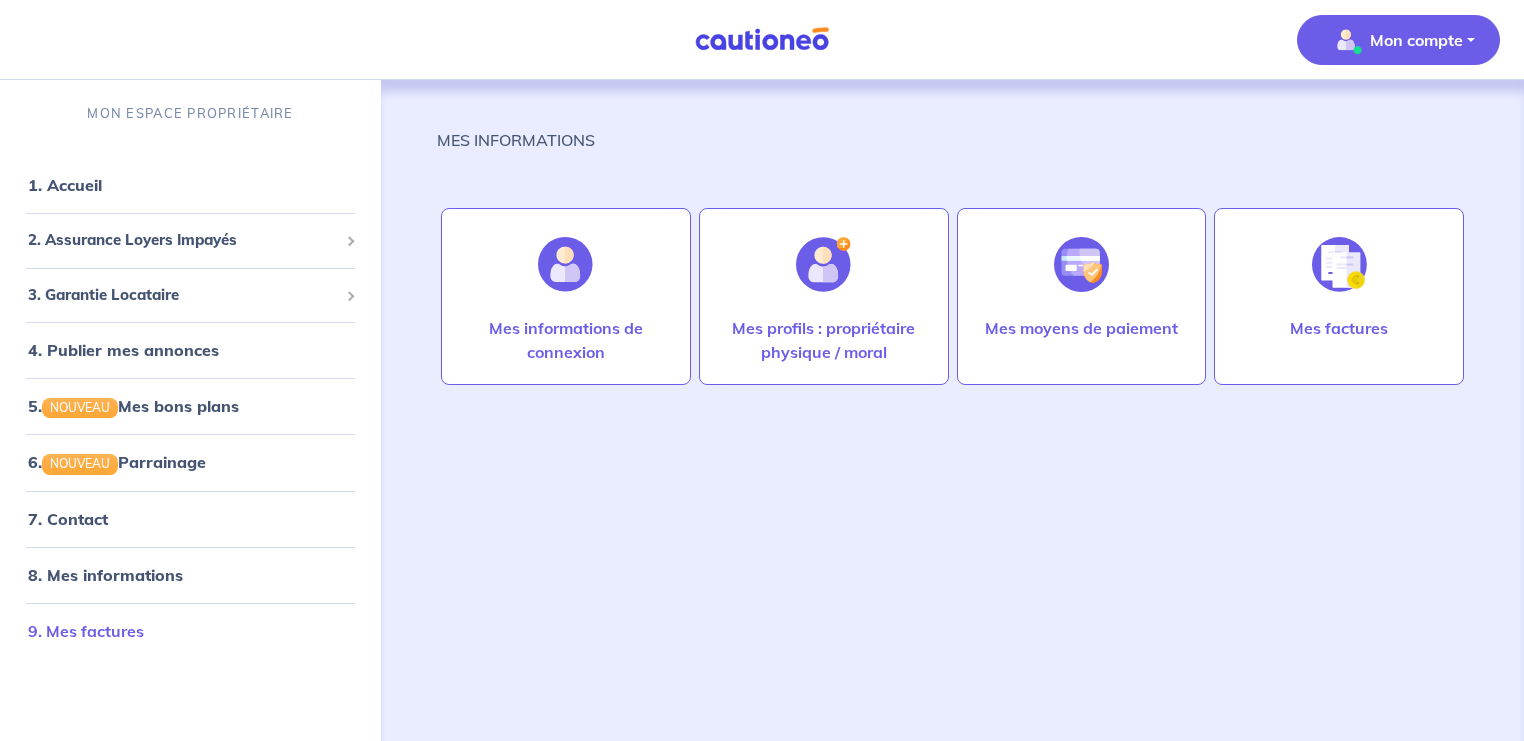 click on "9. Mes factures" at bounding box center (86, 631) 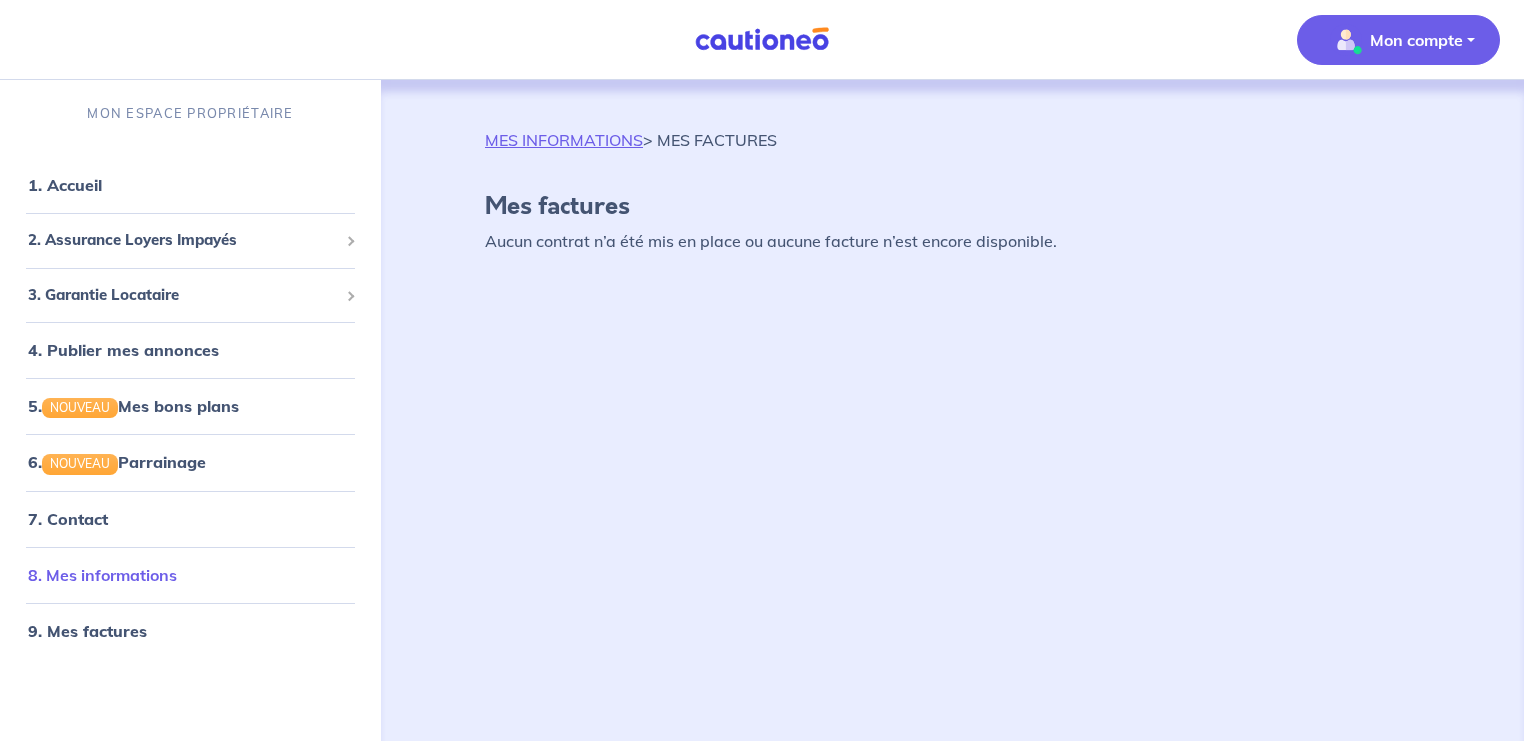 click on "8. Mes informations" at bounding box center [102, 575] 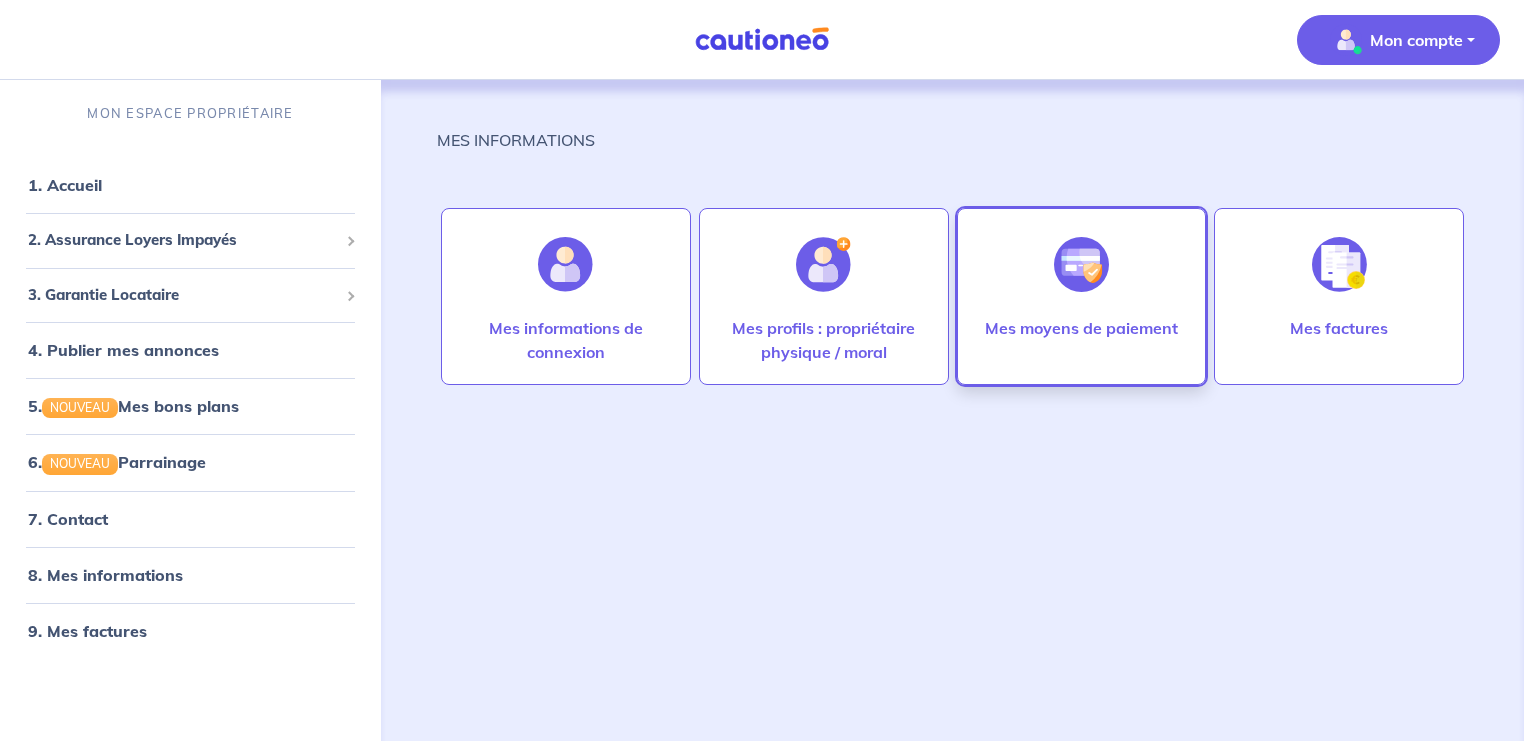 click on "Mes moyens de paiement" at bounding box center [1081, 328] 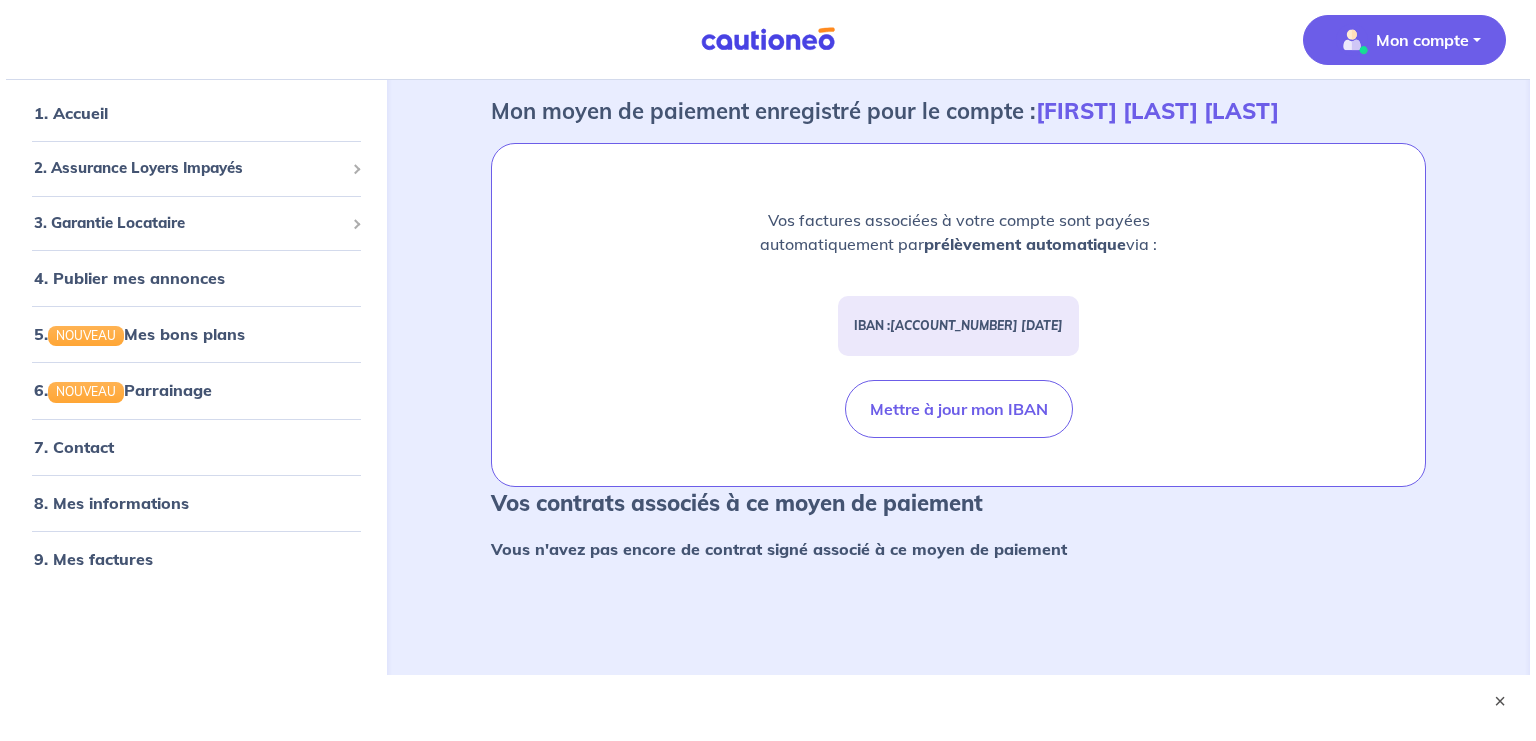 scroll, scrollTop: 133, scrollLeft: 0, axis: vertical 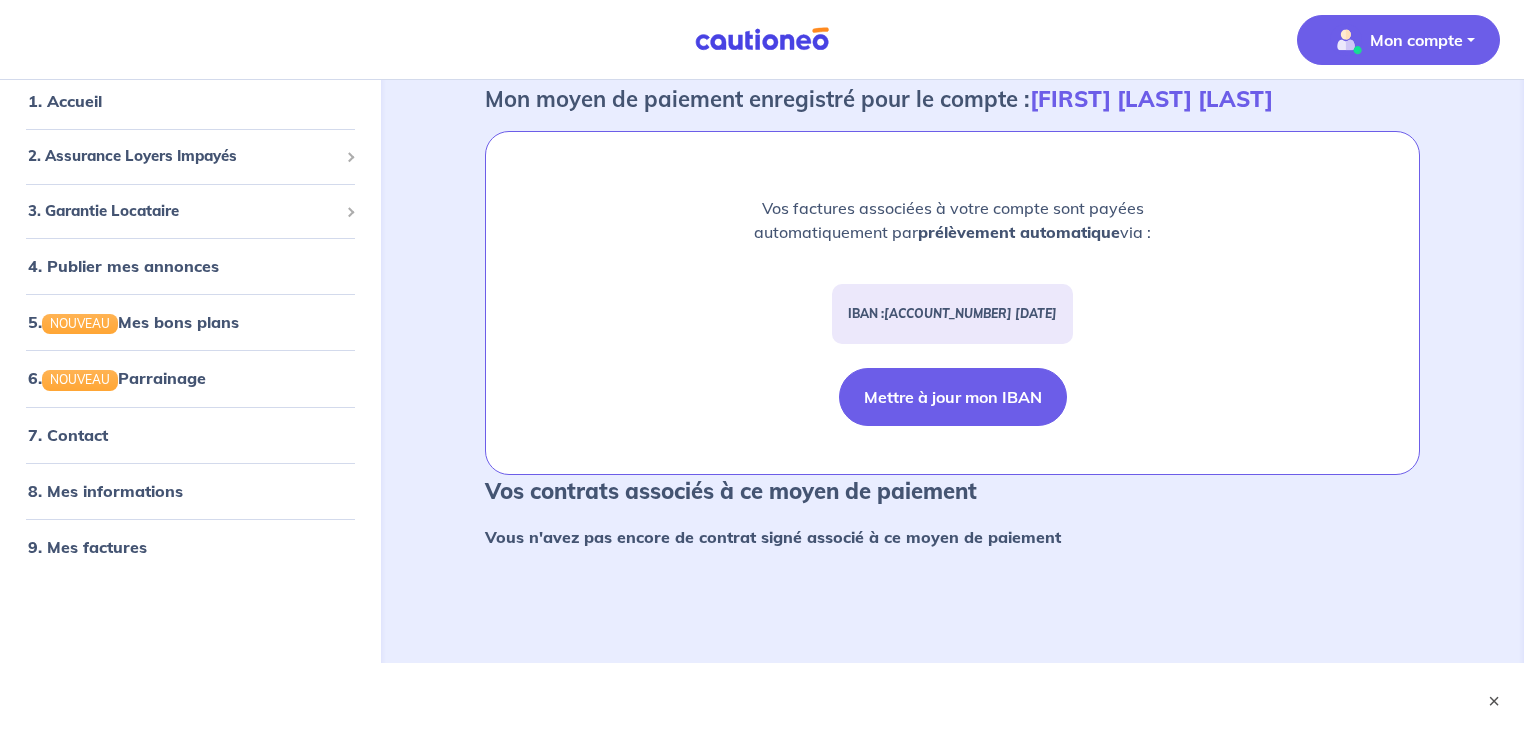 click on "Mettre à jour mon IBAN" at bounding box center [953, 397] 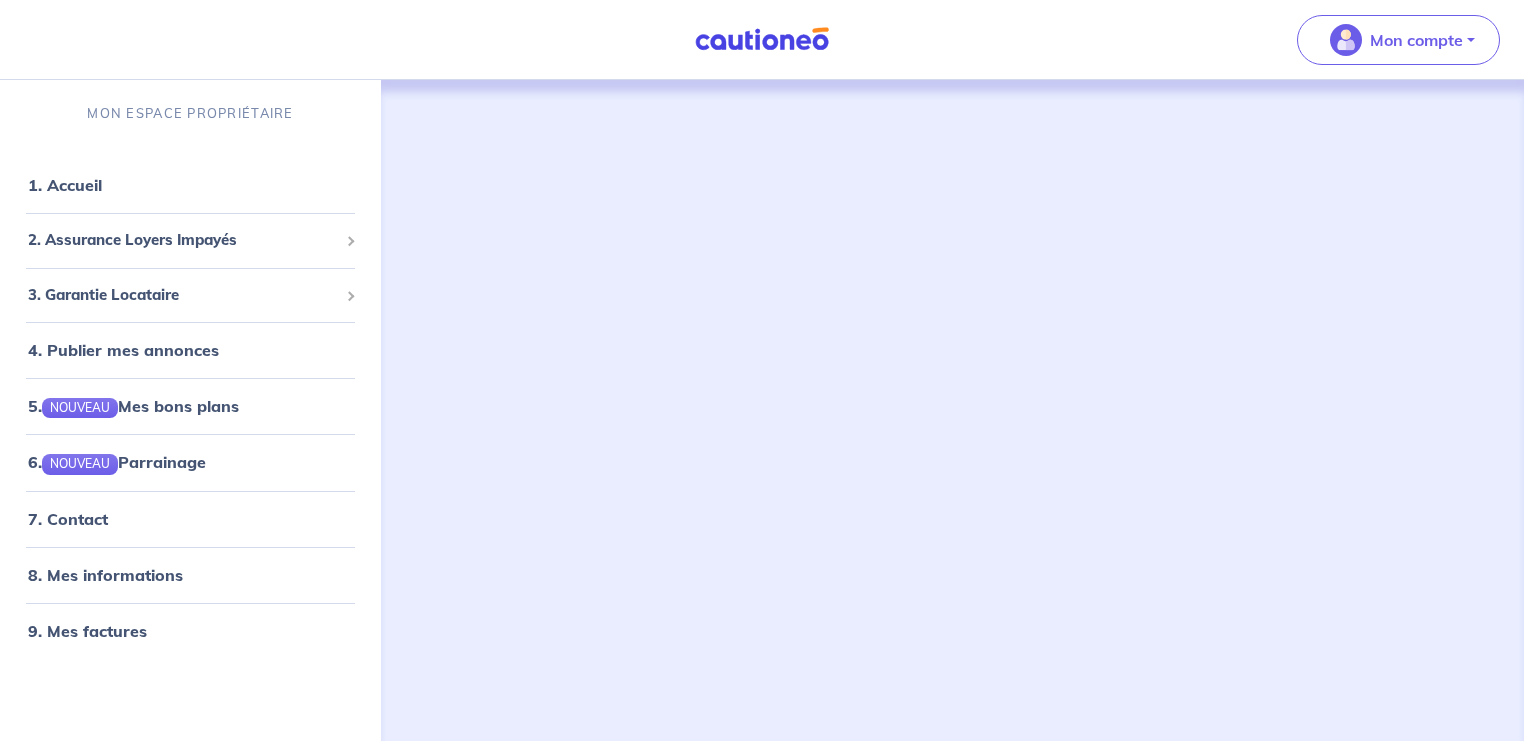 scroll, scrollTop: 0, scrollLeft: 0, axis: both 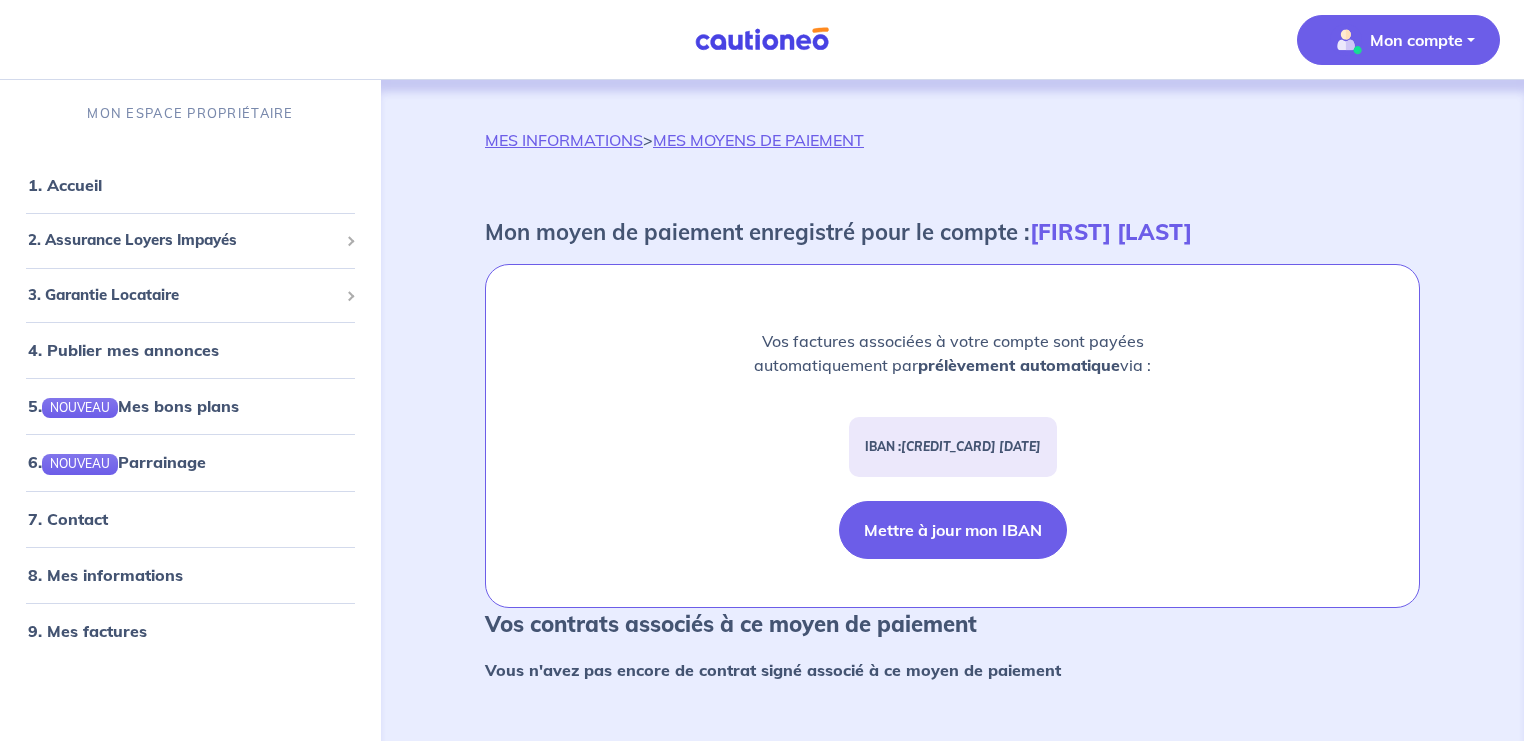 click on "Mettre à jour mon IBAN" at bounding box center (953, 530) 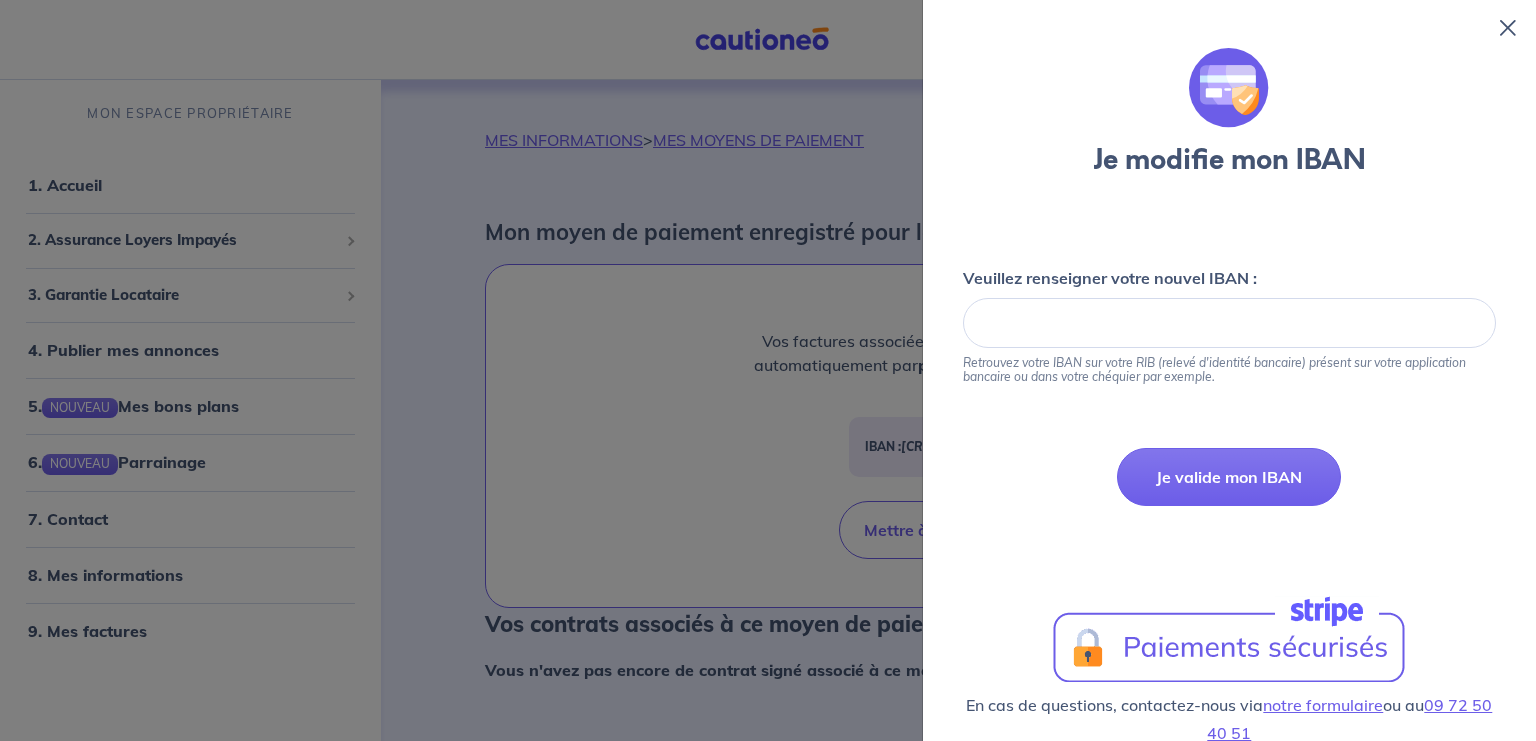 click at bounding box center (1508, 28) 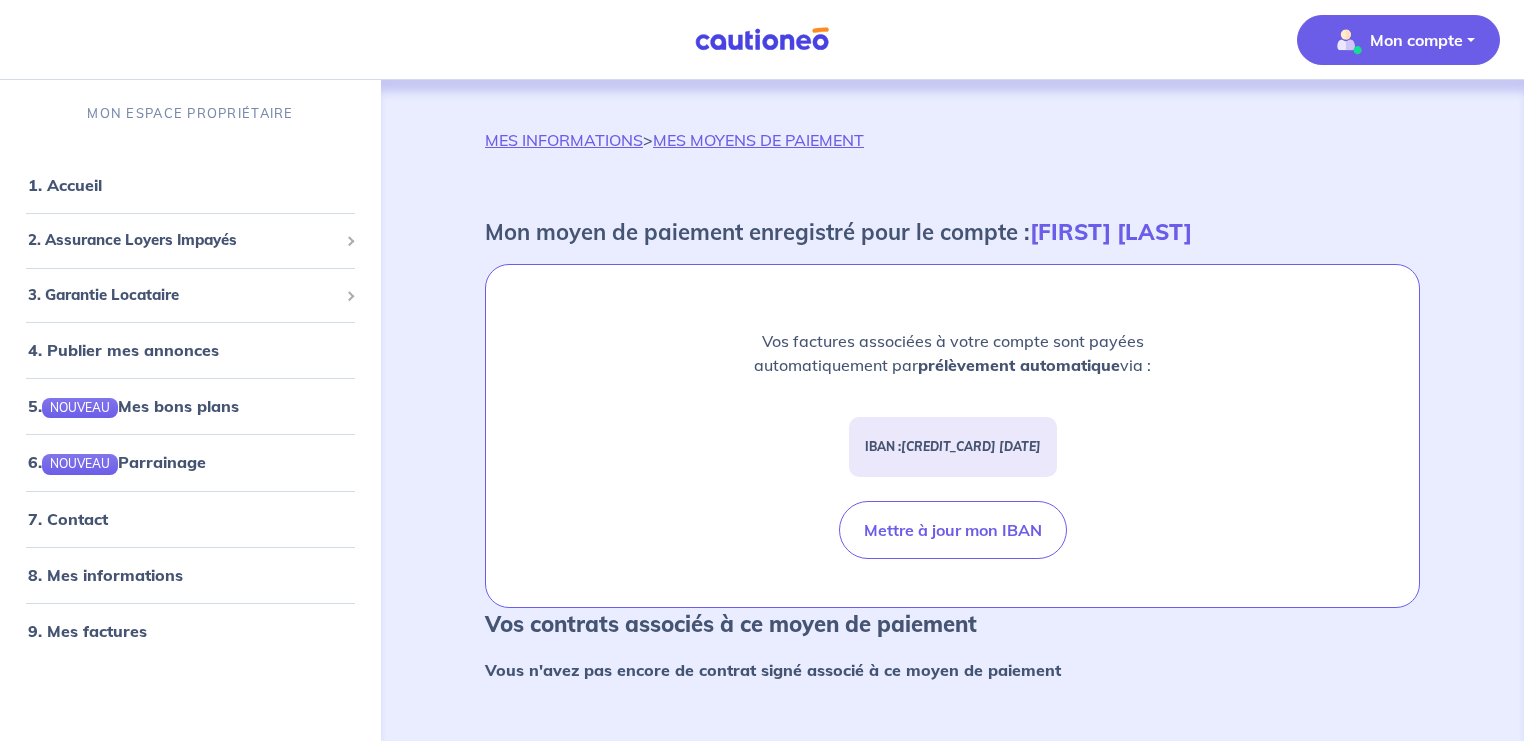 click on "Mon compte" at bounding box center (1416, 40) 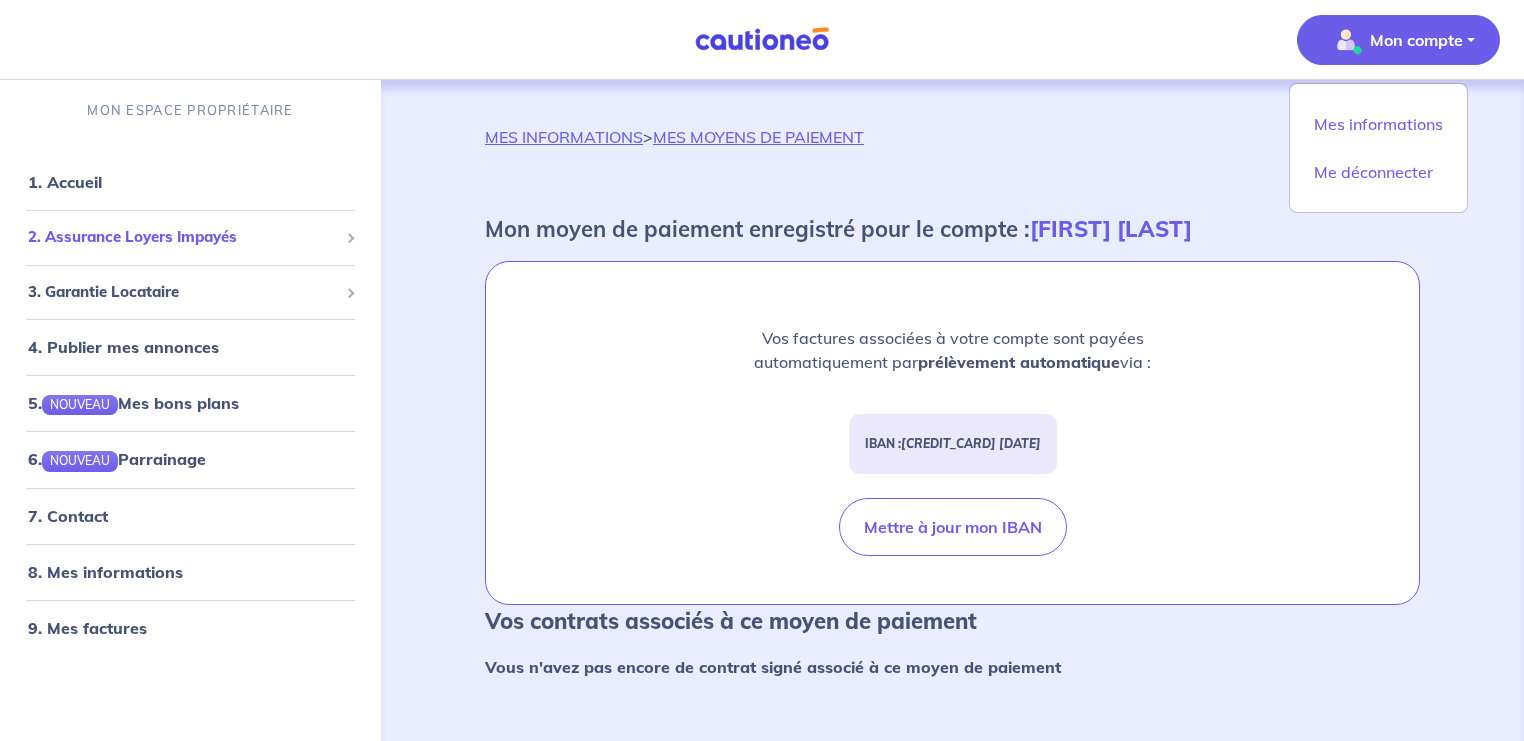 scroll, scrollTop: 53, scrollLeft: 0, axis: vertical 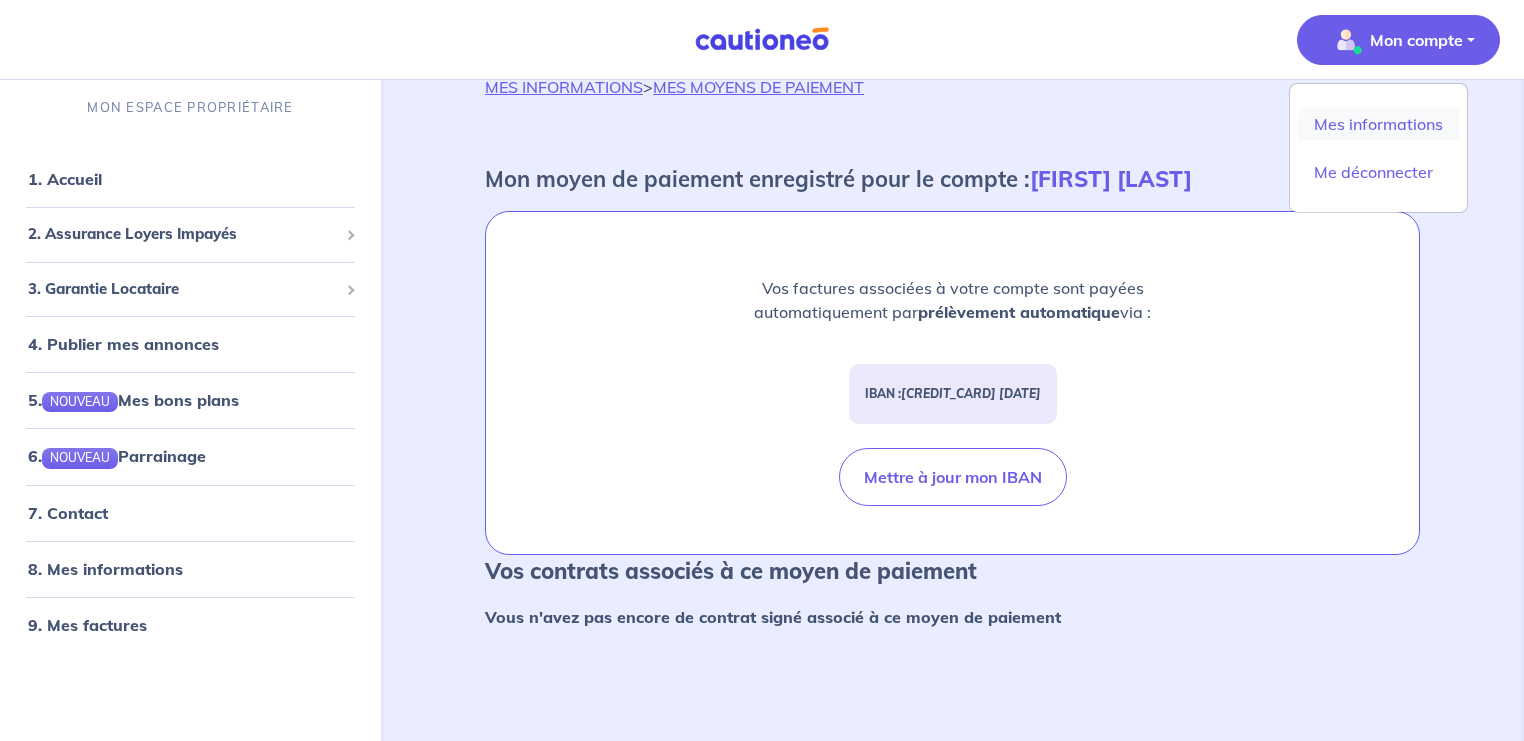 click on "Mes informations" at bounding box center [1378, 124] 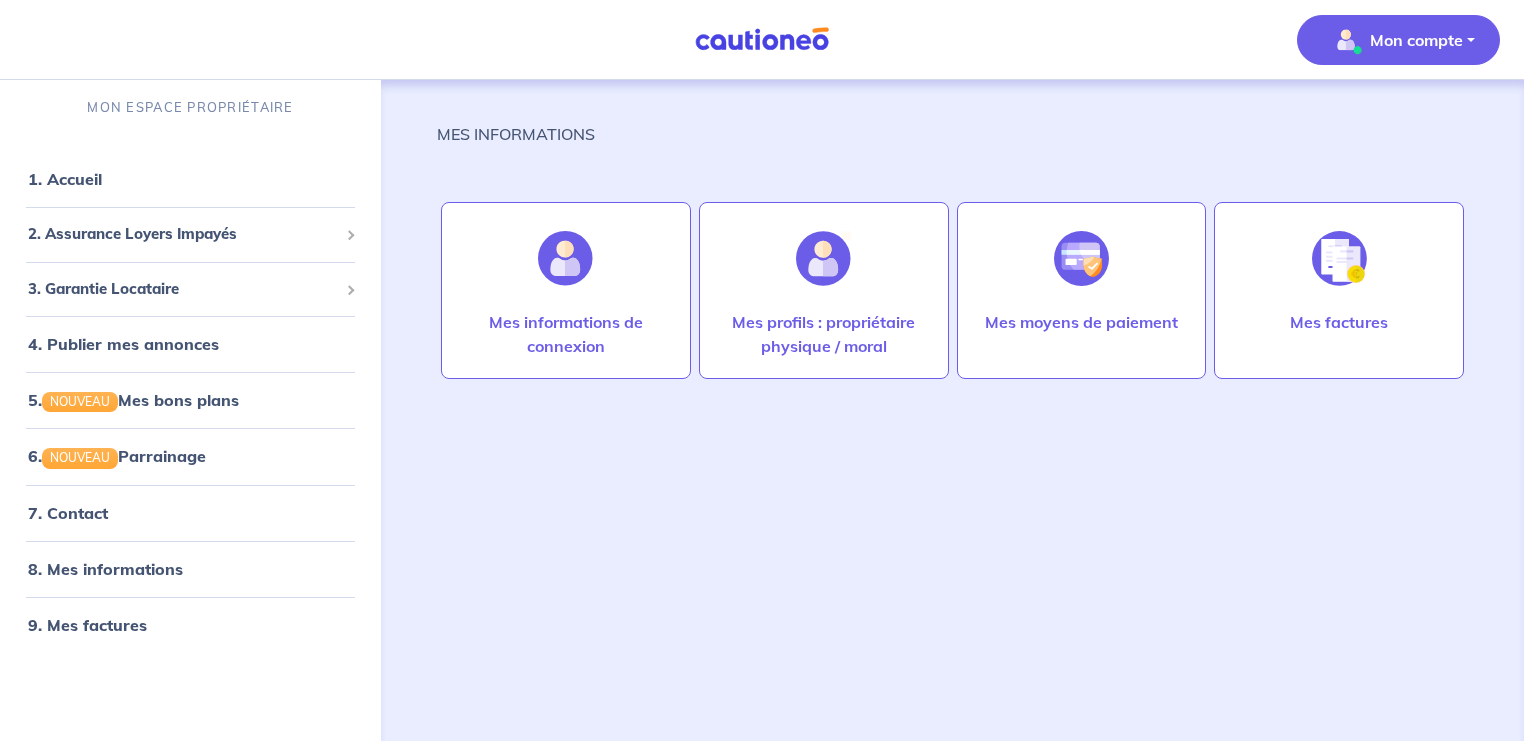 scroll, scrollTop: 0, scrollLeft: 0, axis: both 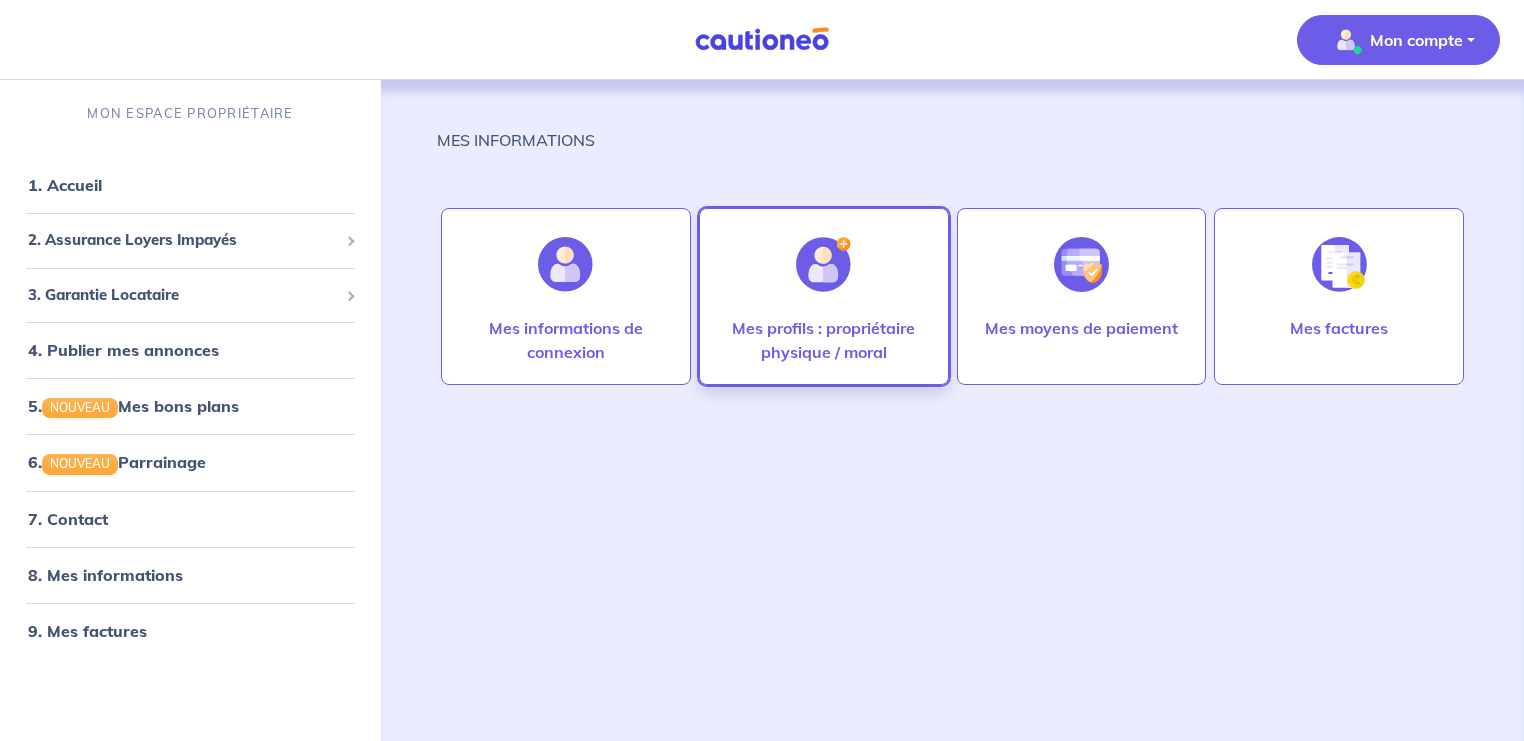 click on "Mes profils : propriétaire physique / moral" at bounding box center [824, 340] 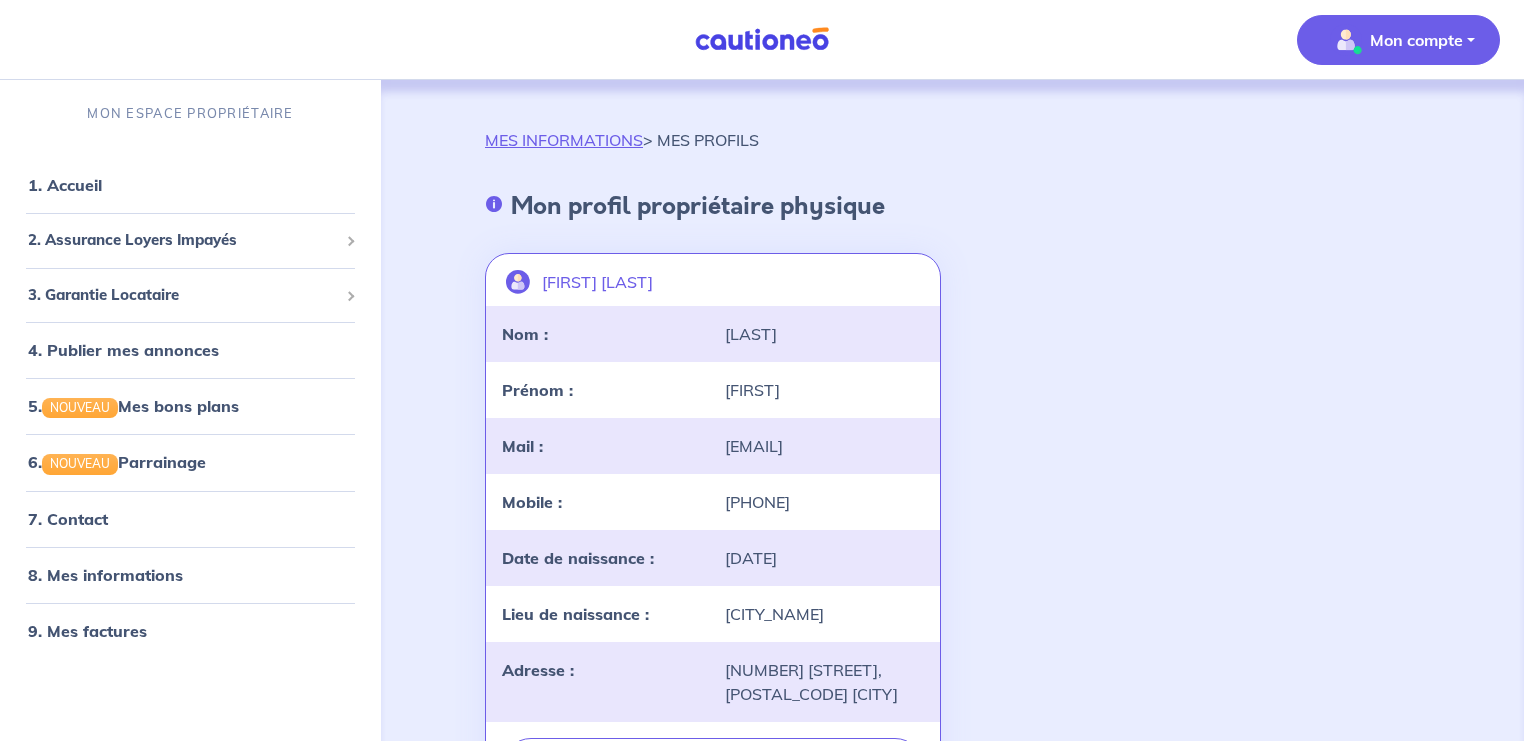 scroll, scrollTop: 0, scrollLeft: 0, axis: both 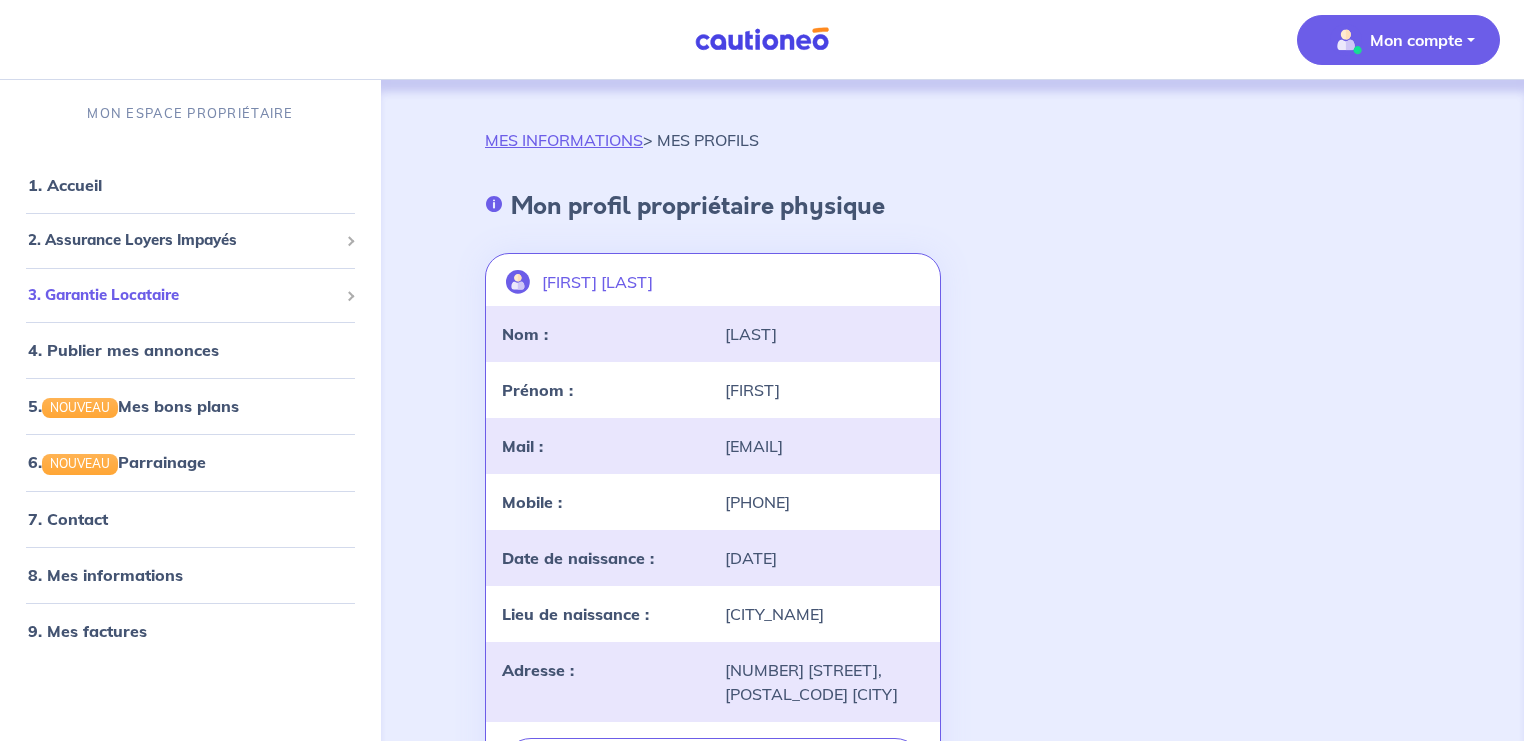 click on "3. Garantie Locataire" at bounding box center [183, 295] 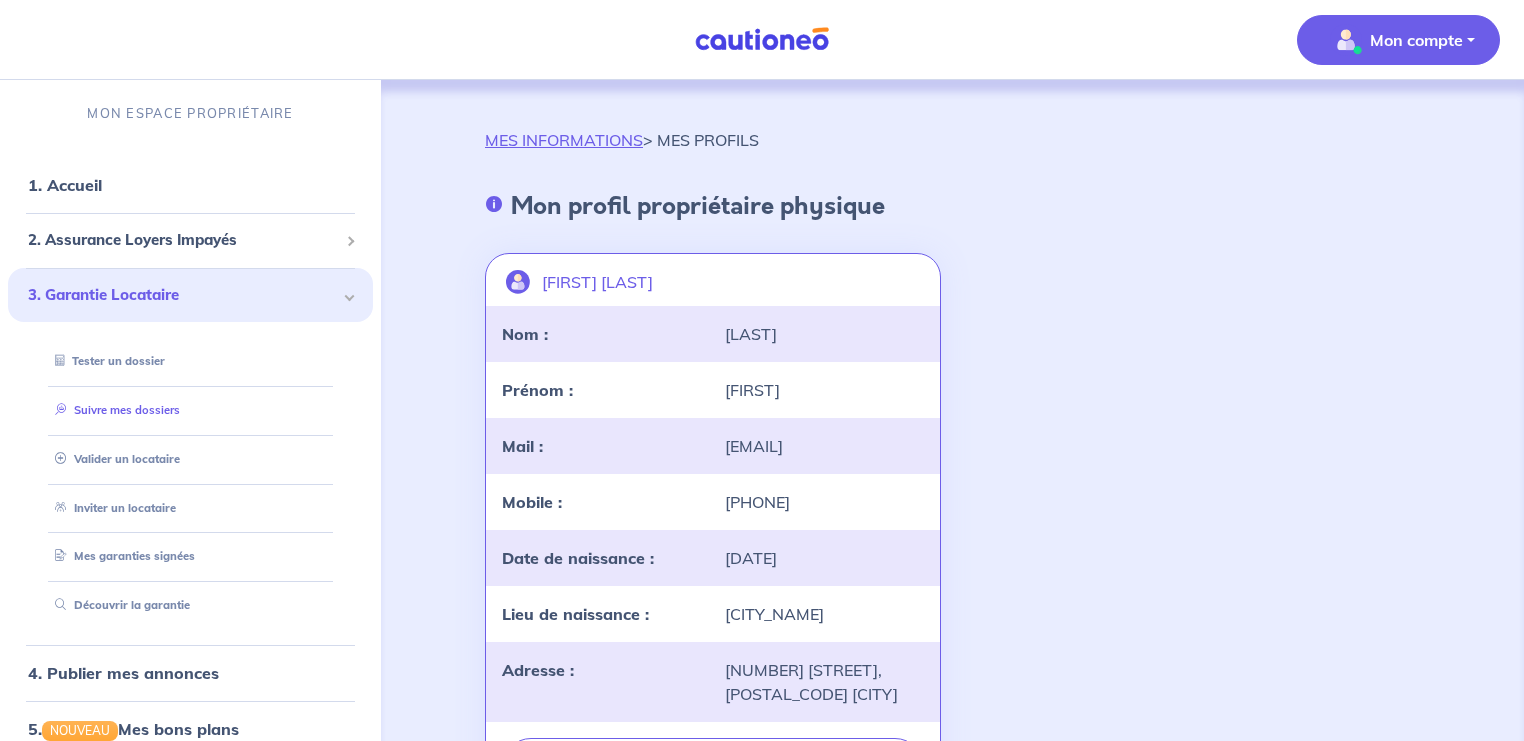 click on "Suivre mes dossiers" at bounding box center [113, 410] 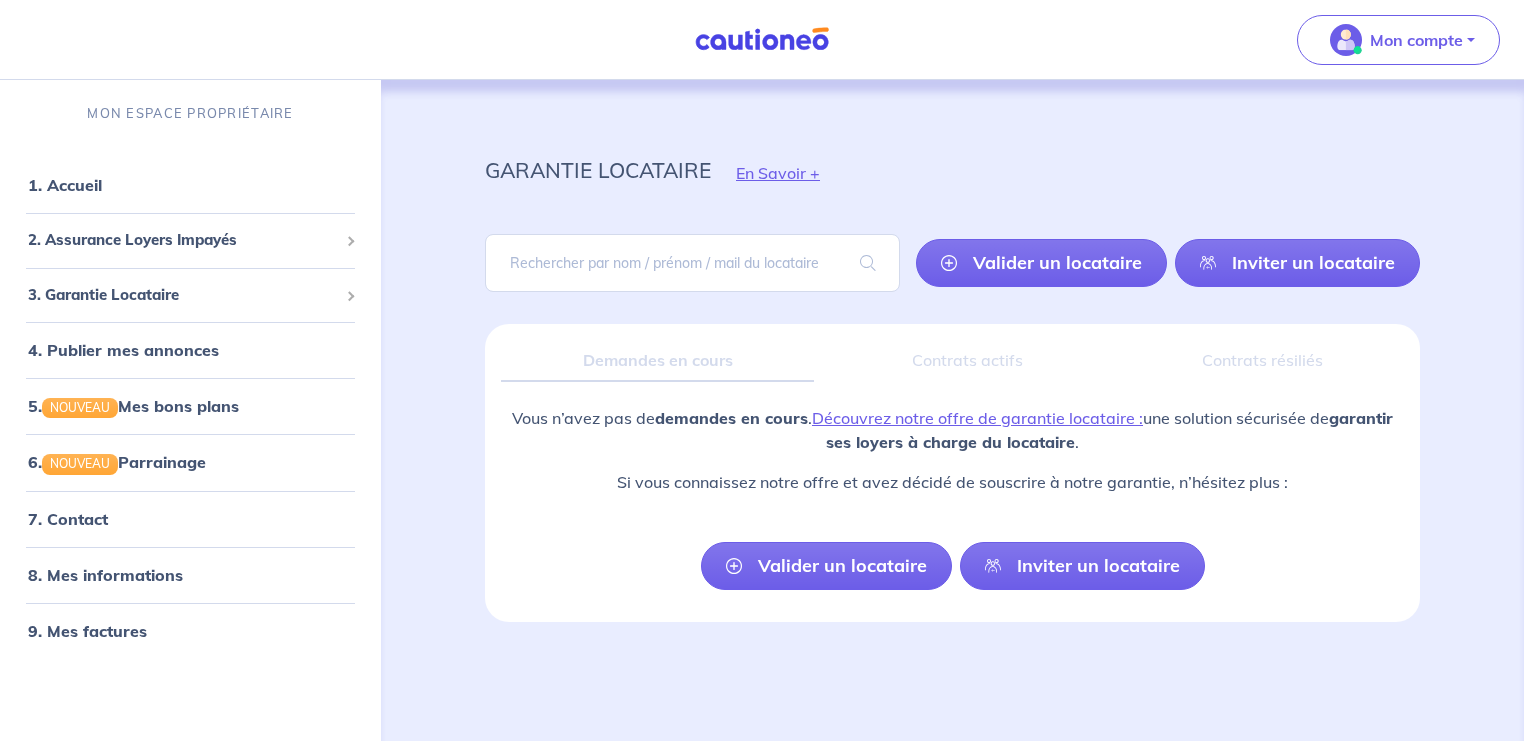 click on "Contrats actifs" at bounding box center (967, 361) 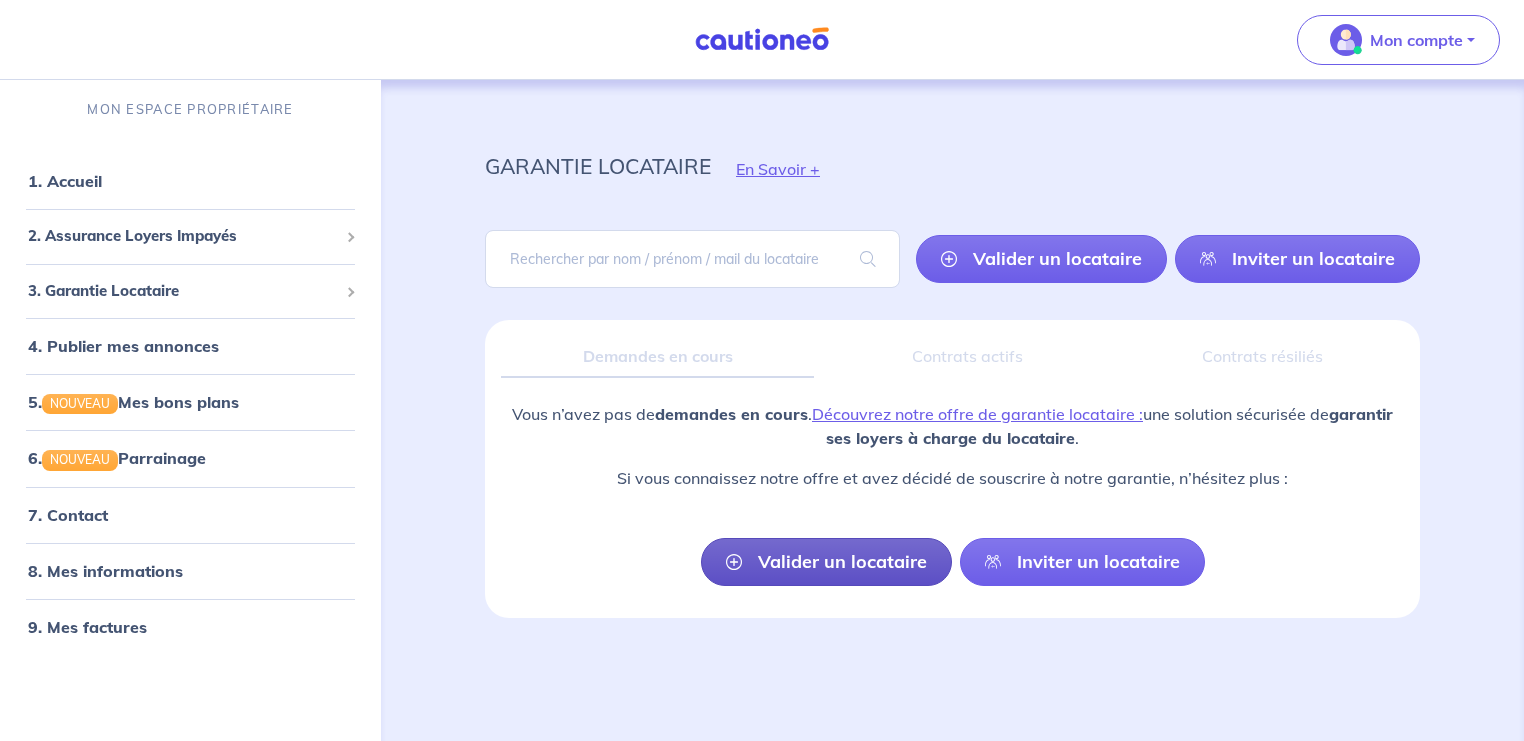scroll, scrollTop: 6, scrollLeft: 0, axis: vertical 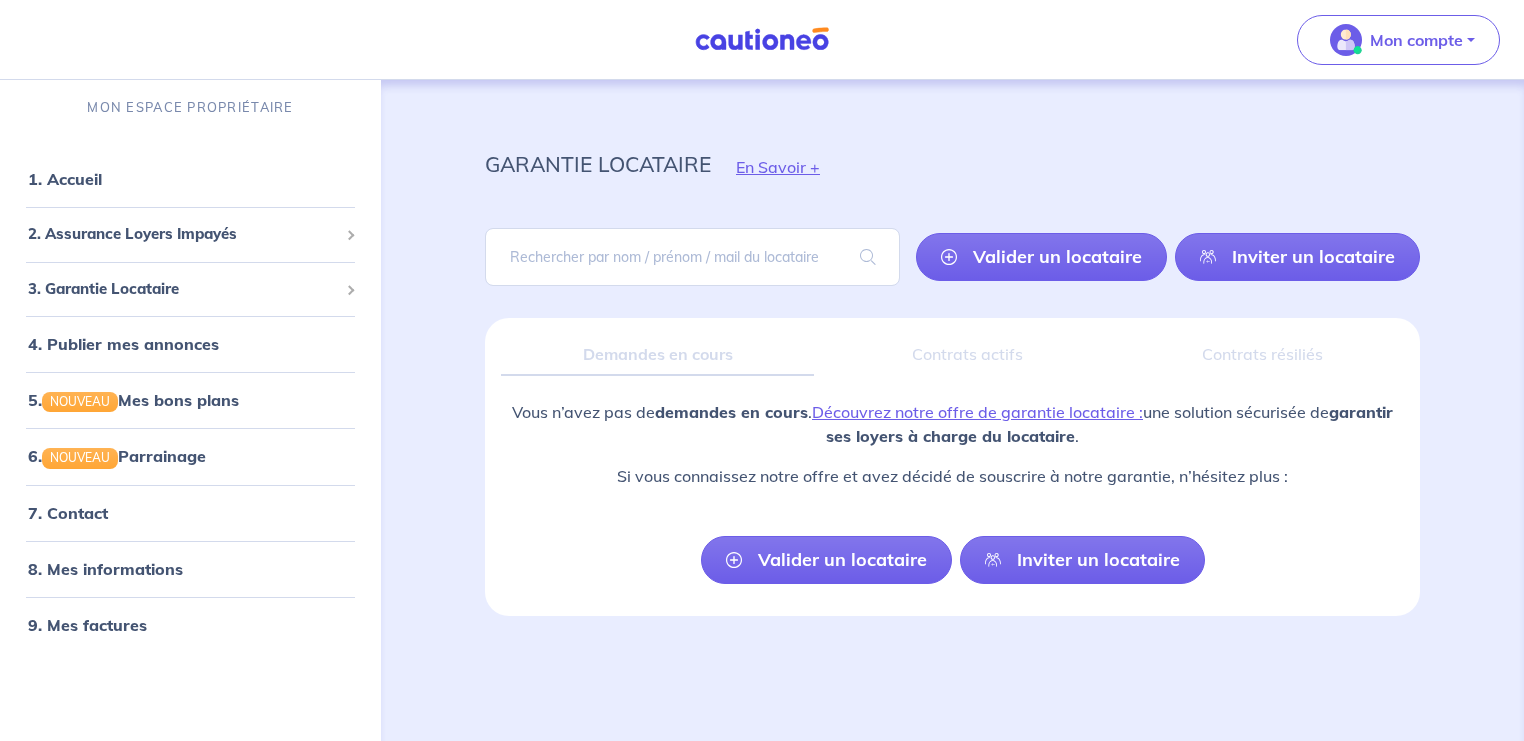 click on "Contrats actifs" at bounding box center (967, 355) 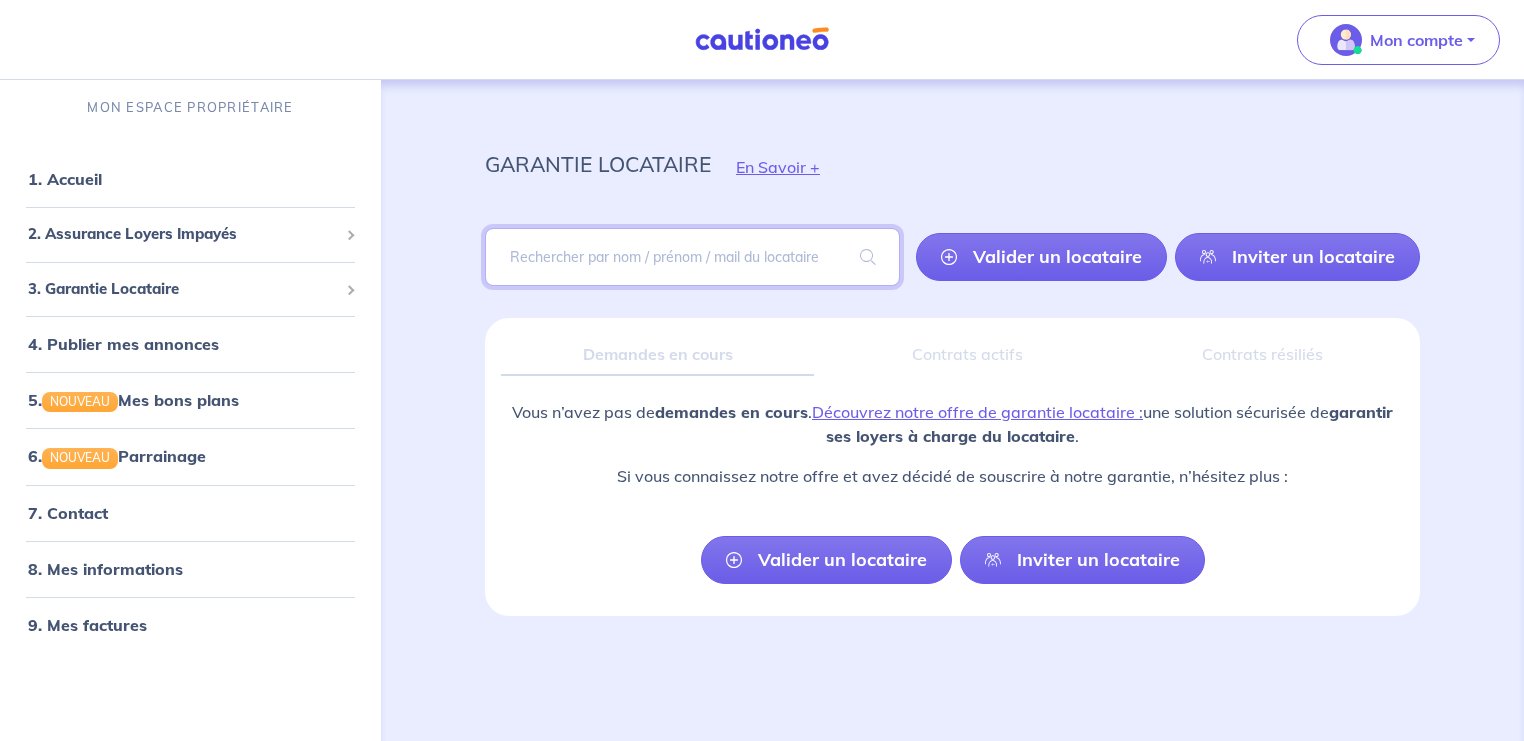 click at bounding box center (692, 257) 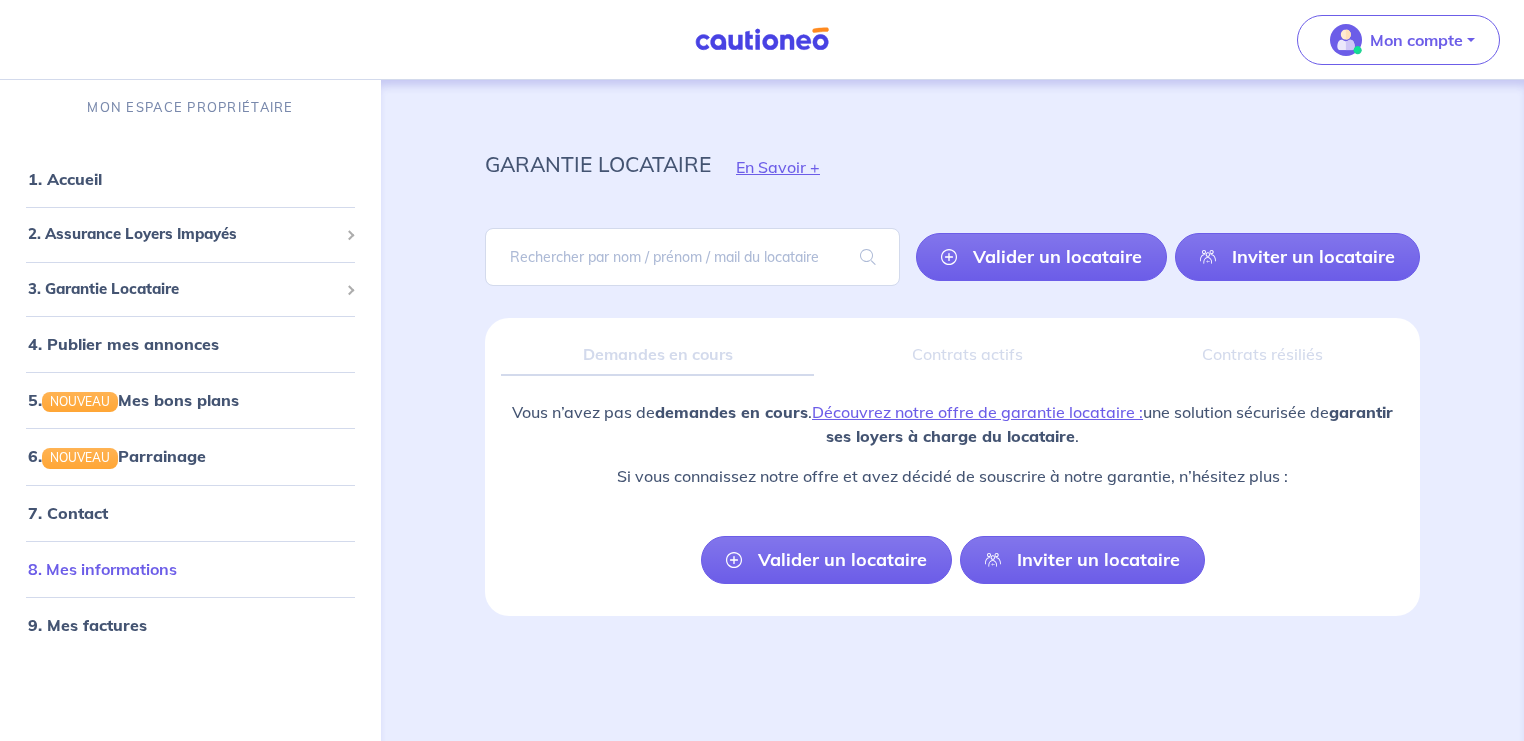 click on "8. Mes informations" at bounding box center [102, 569] 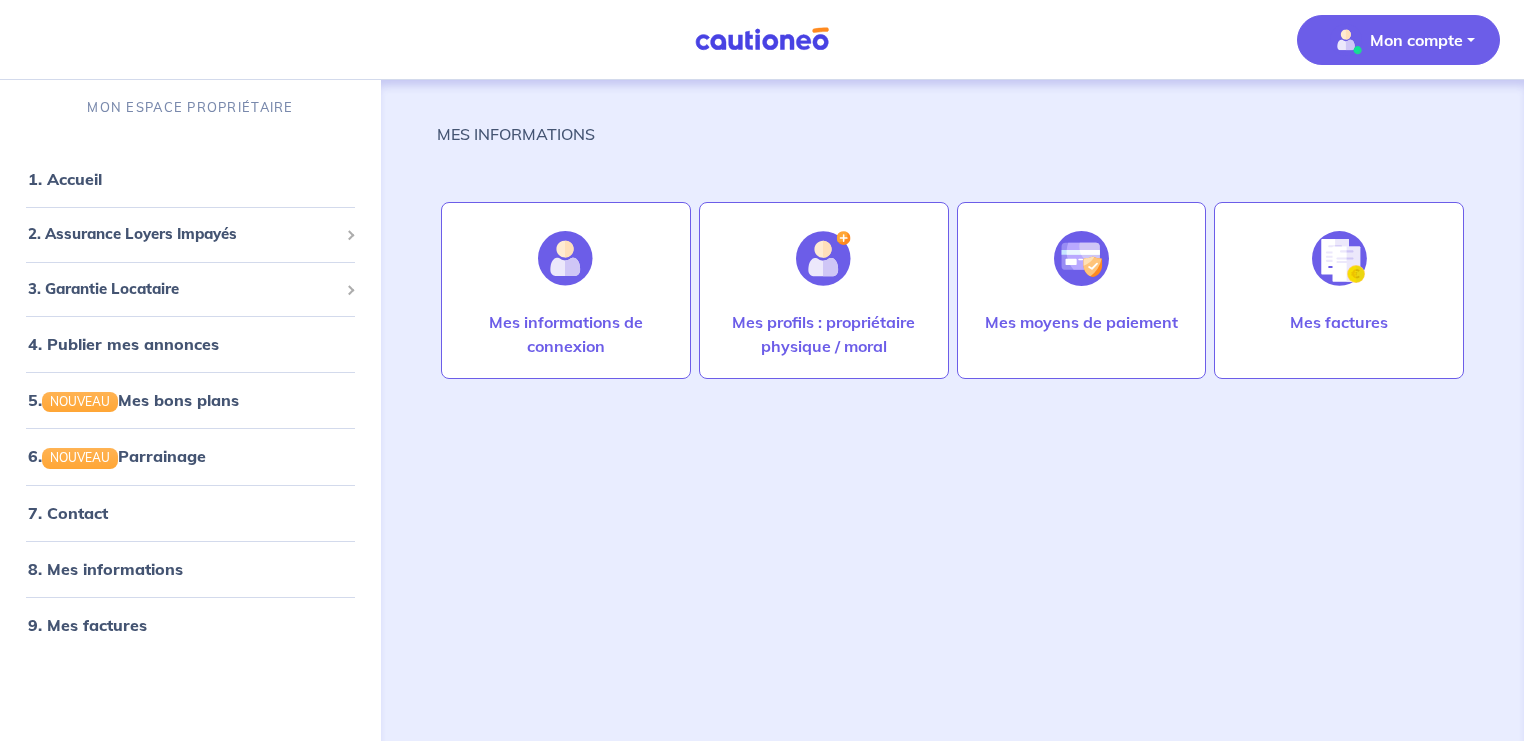 scroll, scrollTop: 0, scrollLeft: 0, axis: both 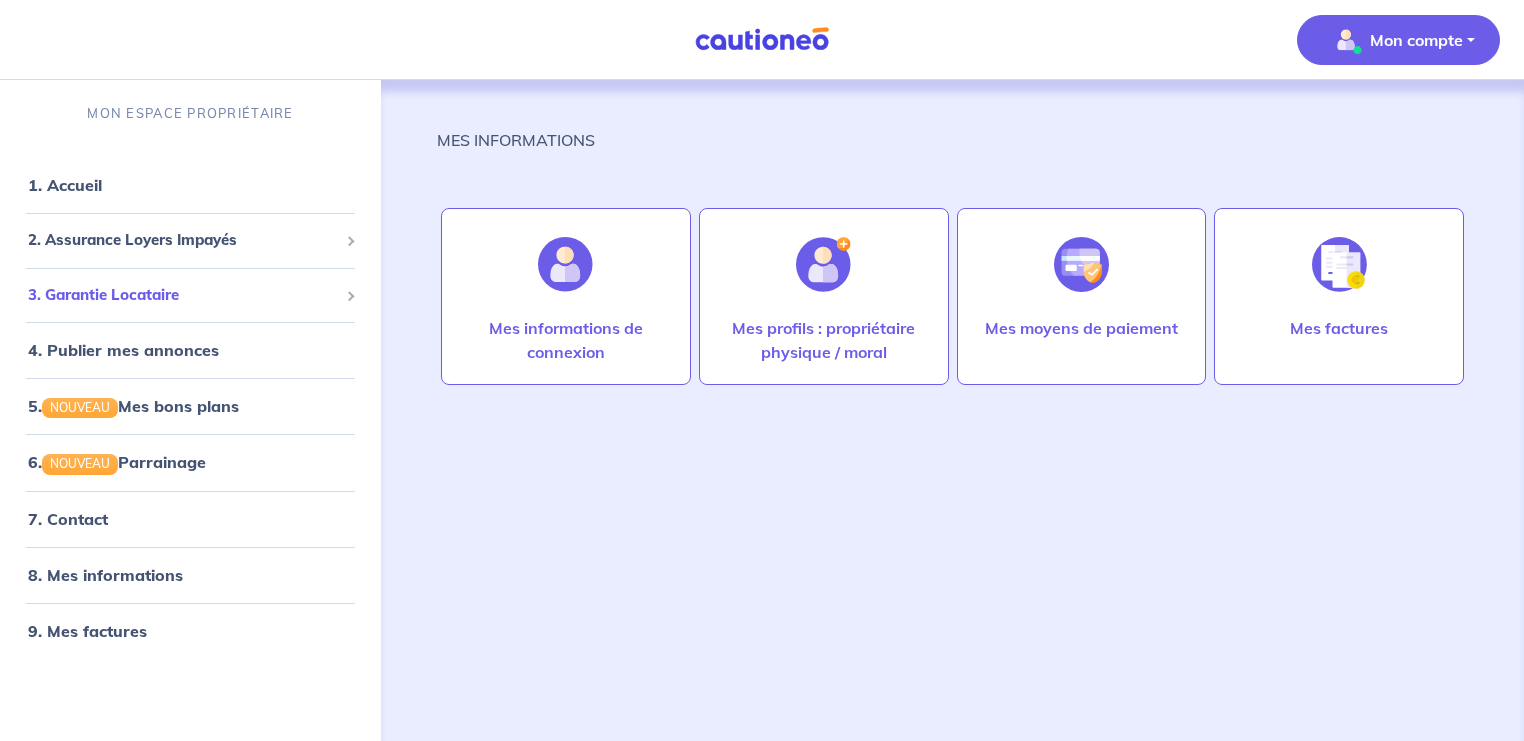 click on "3. Garantie Locataire" at bounding box center [183, 295] 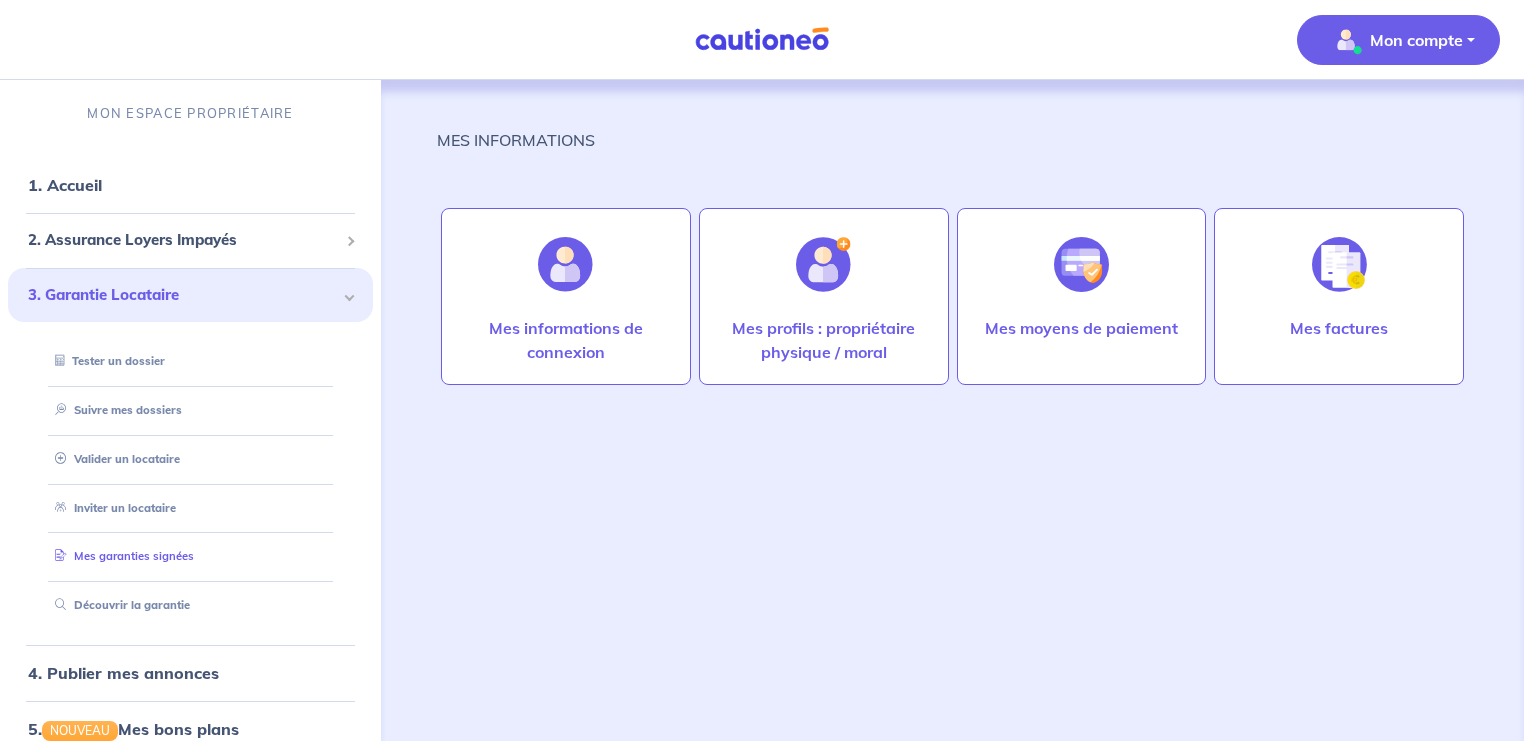 click on "Mes garanties signées" at bounding box center (120, 556) 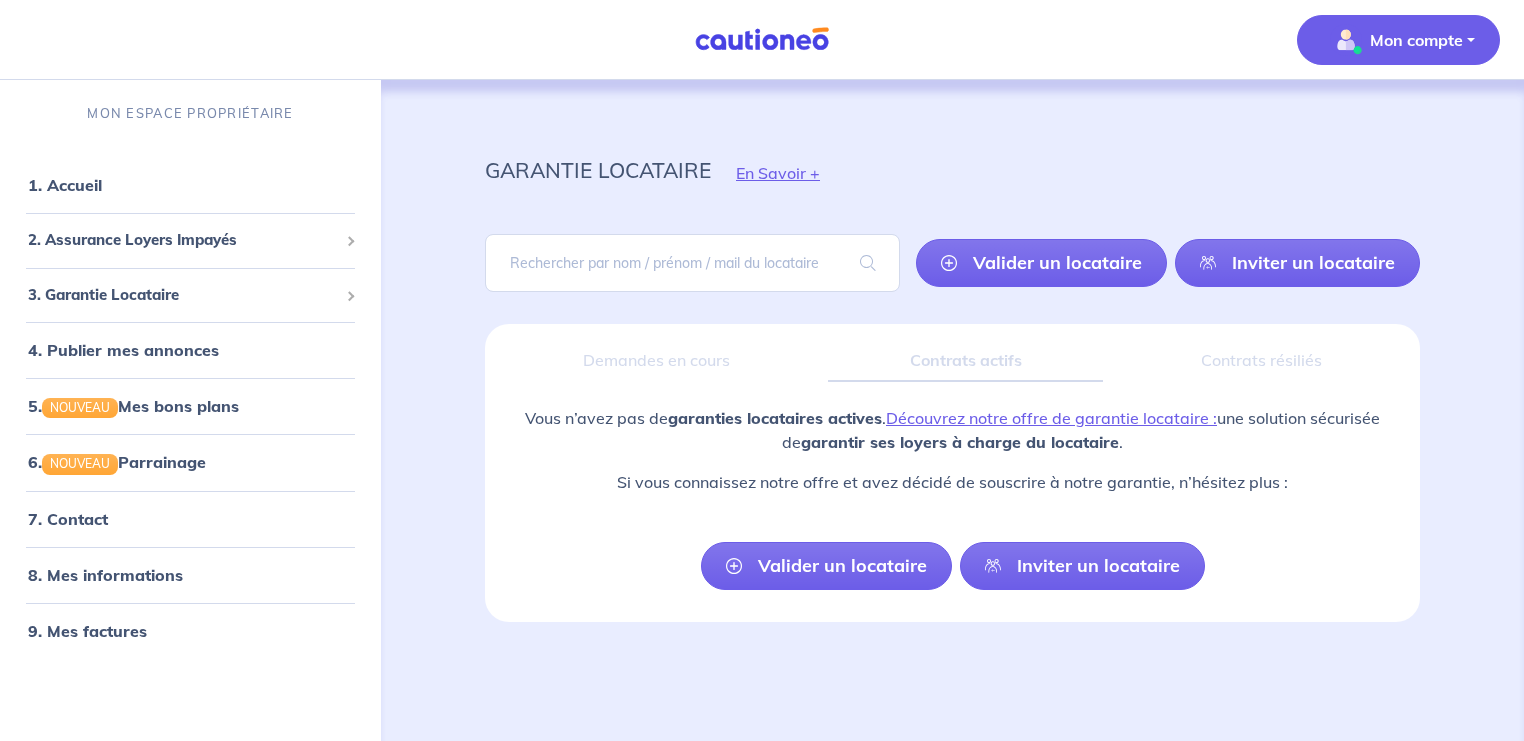 click on "Mon compte" at bounding box center (1392, 40) 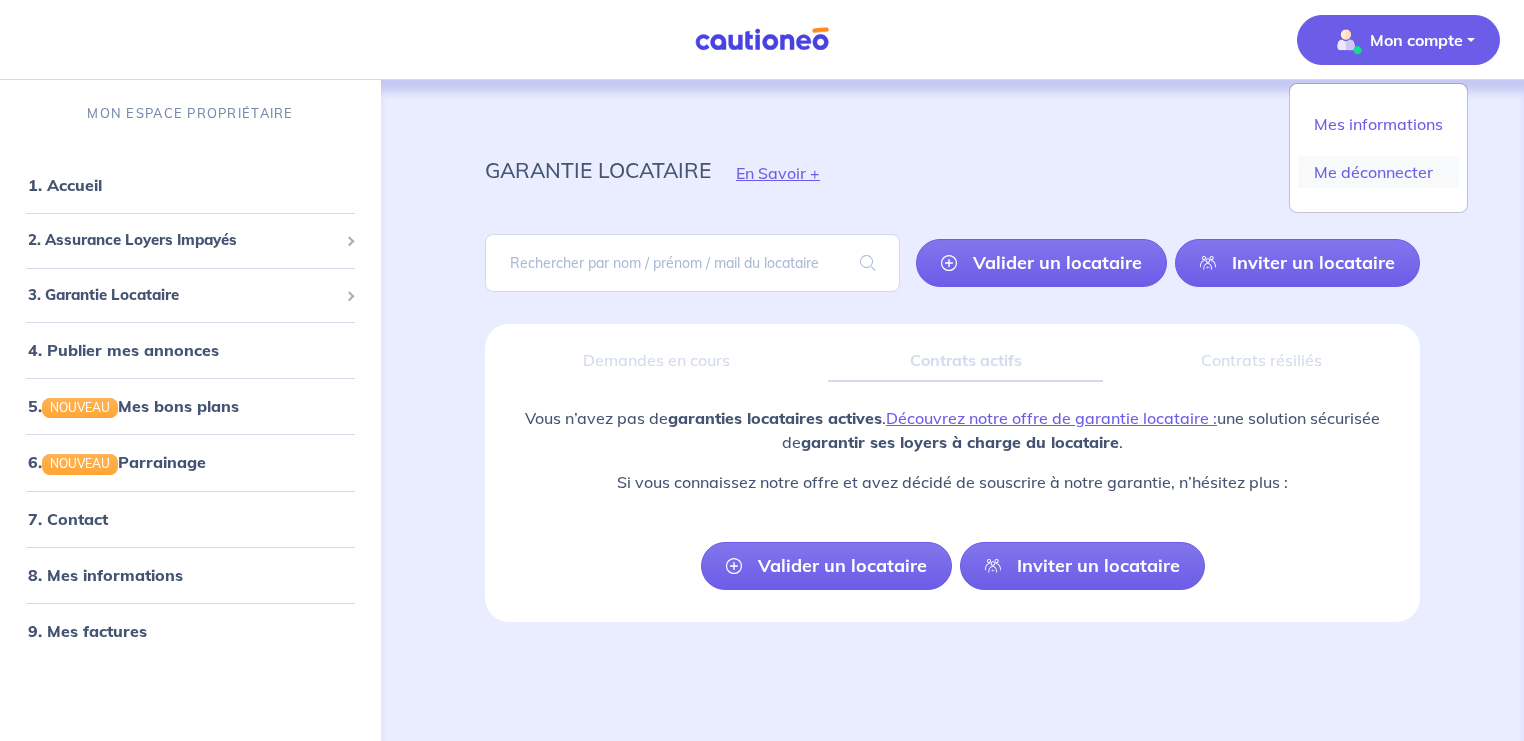 click on "Me déconnecter" at bounding box center [1378, 172] 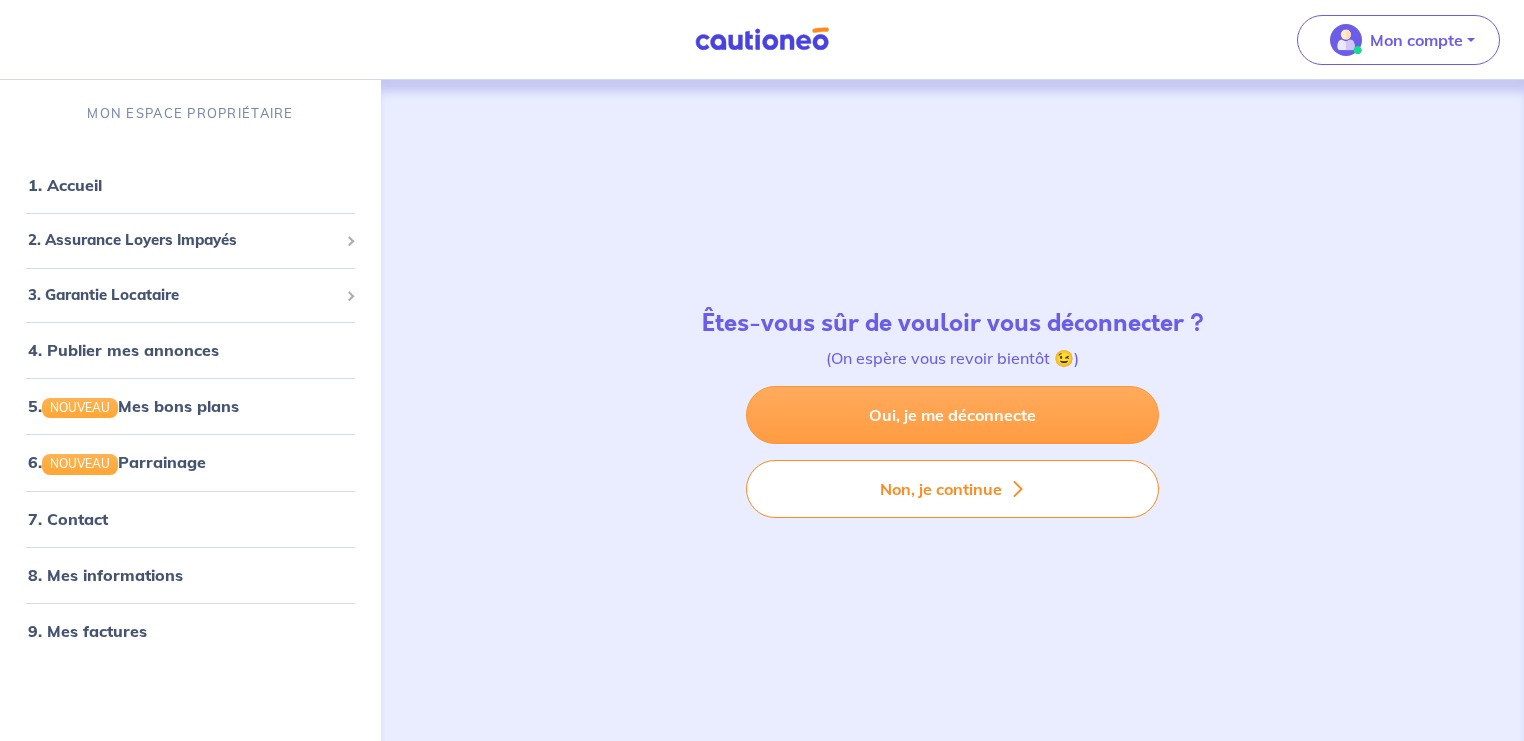 click on "Oui, je me déconnecte" at bounding box center (952, 415) 